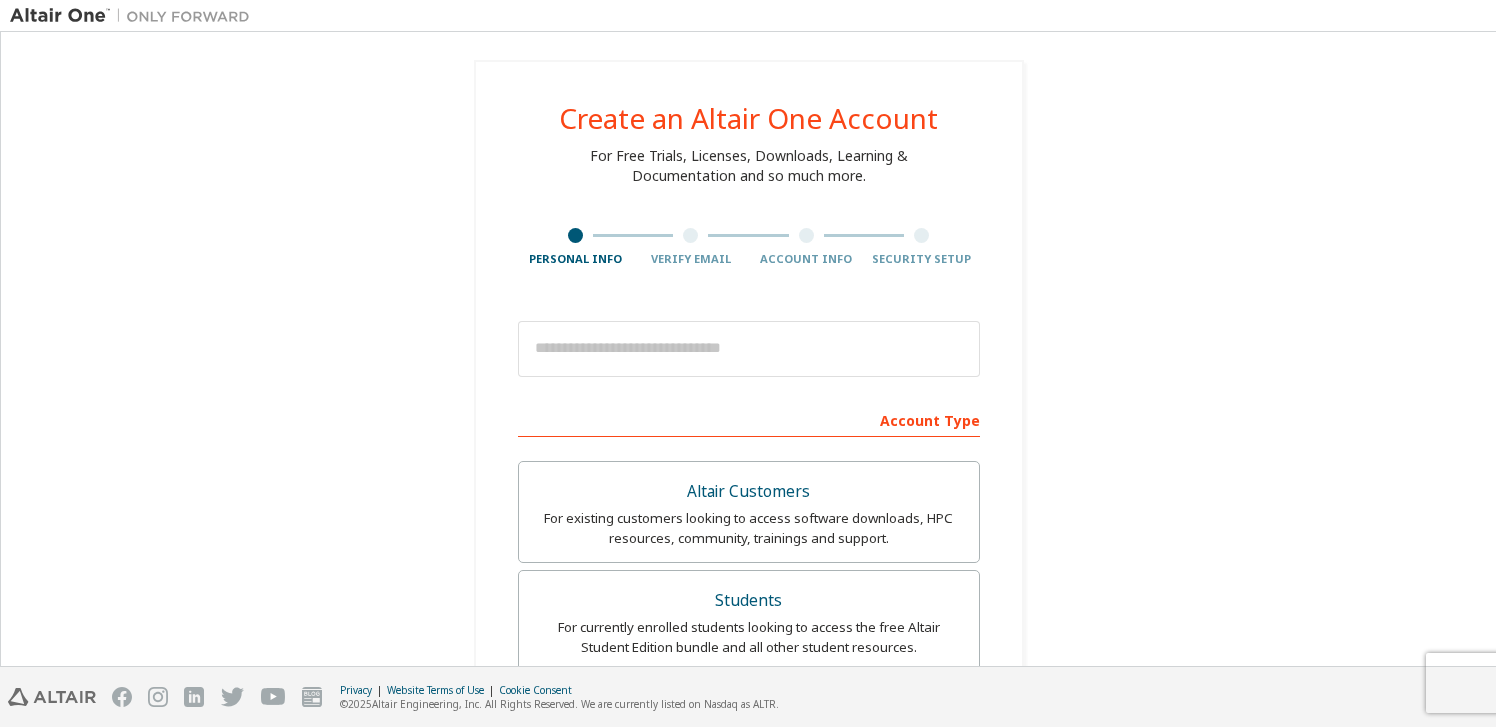 scroll, scrollTop: 0, scrollLeft: 0, axis: both 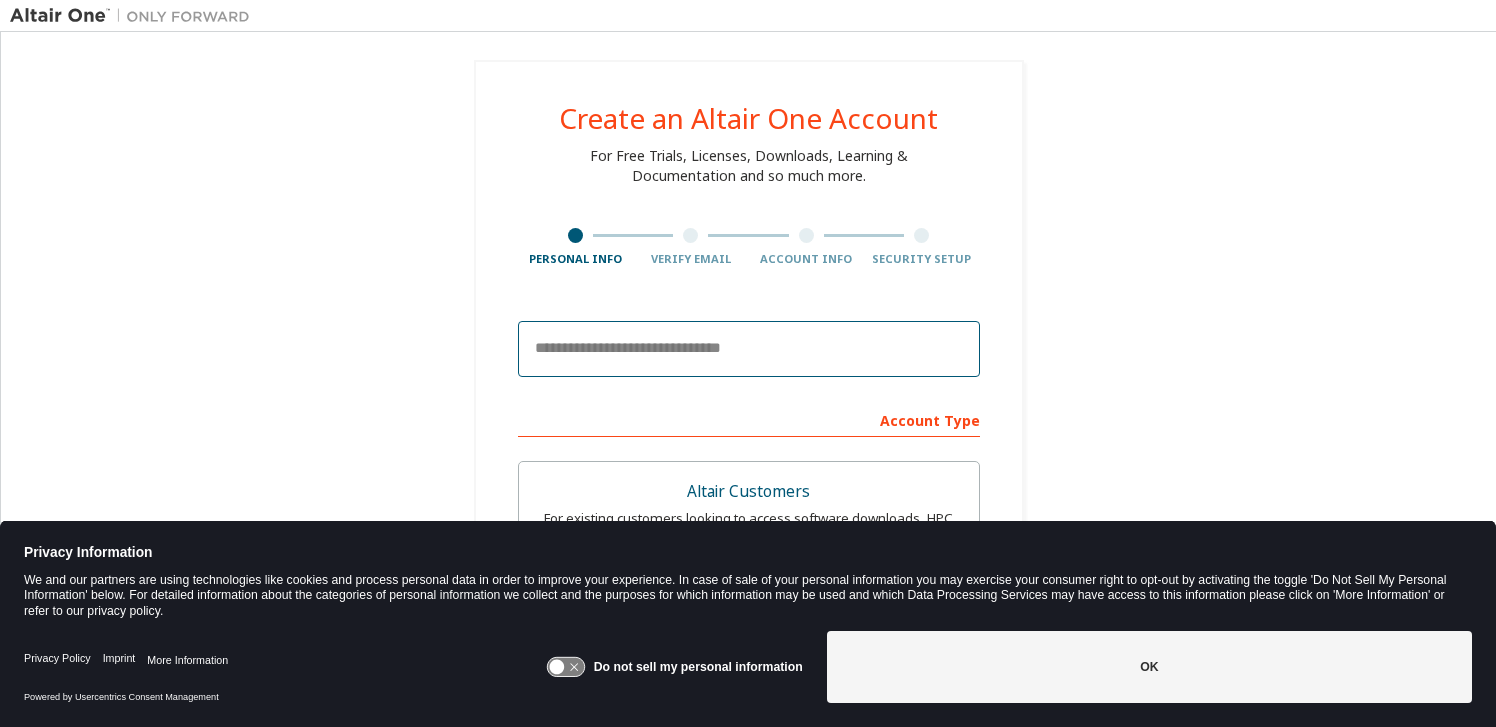 click at bounding box center [749, 349] 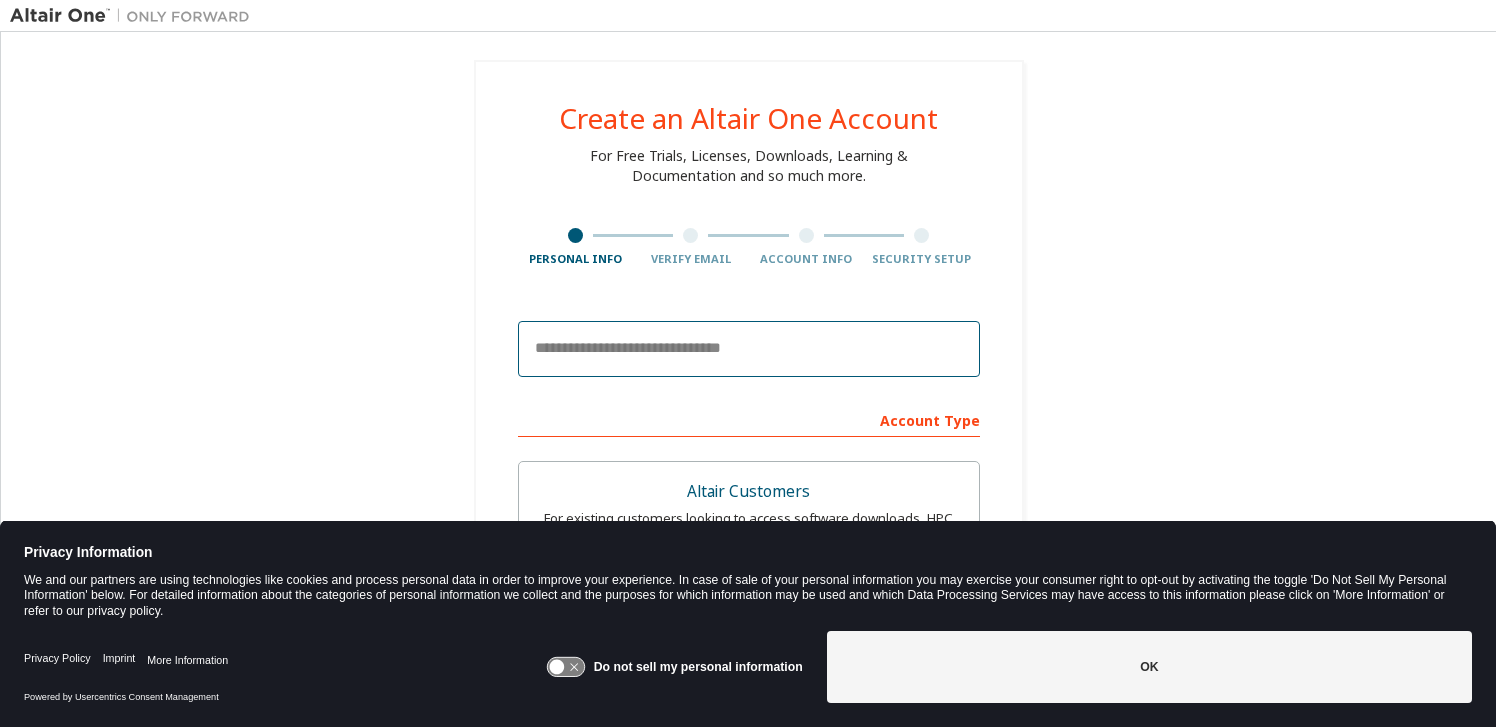 paste on "**********" 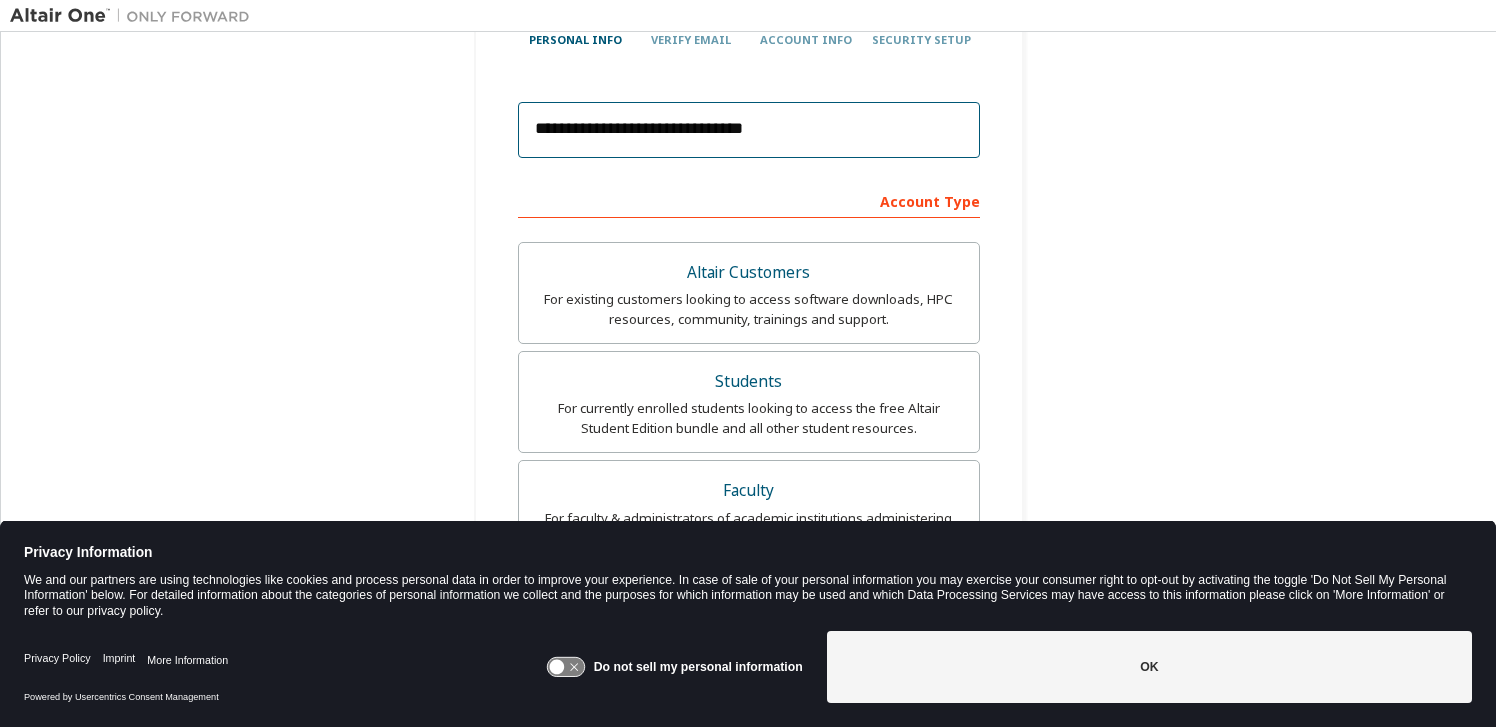 scroll, scrollTop: 223, scrollLeft: 0, axis: vertical 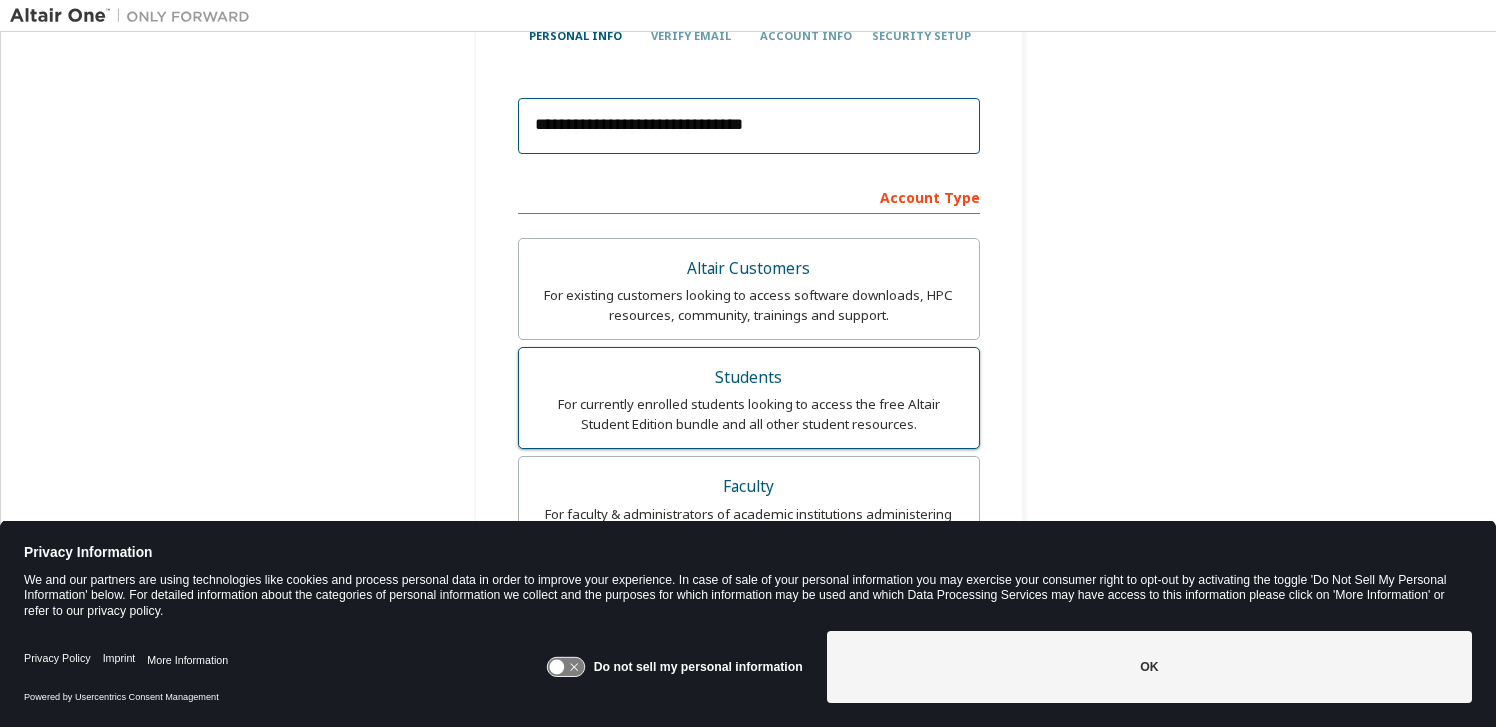 type on "**********" 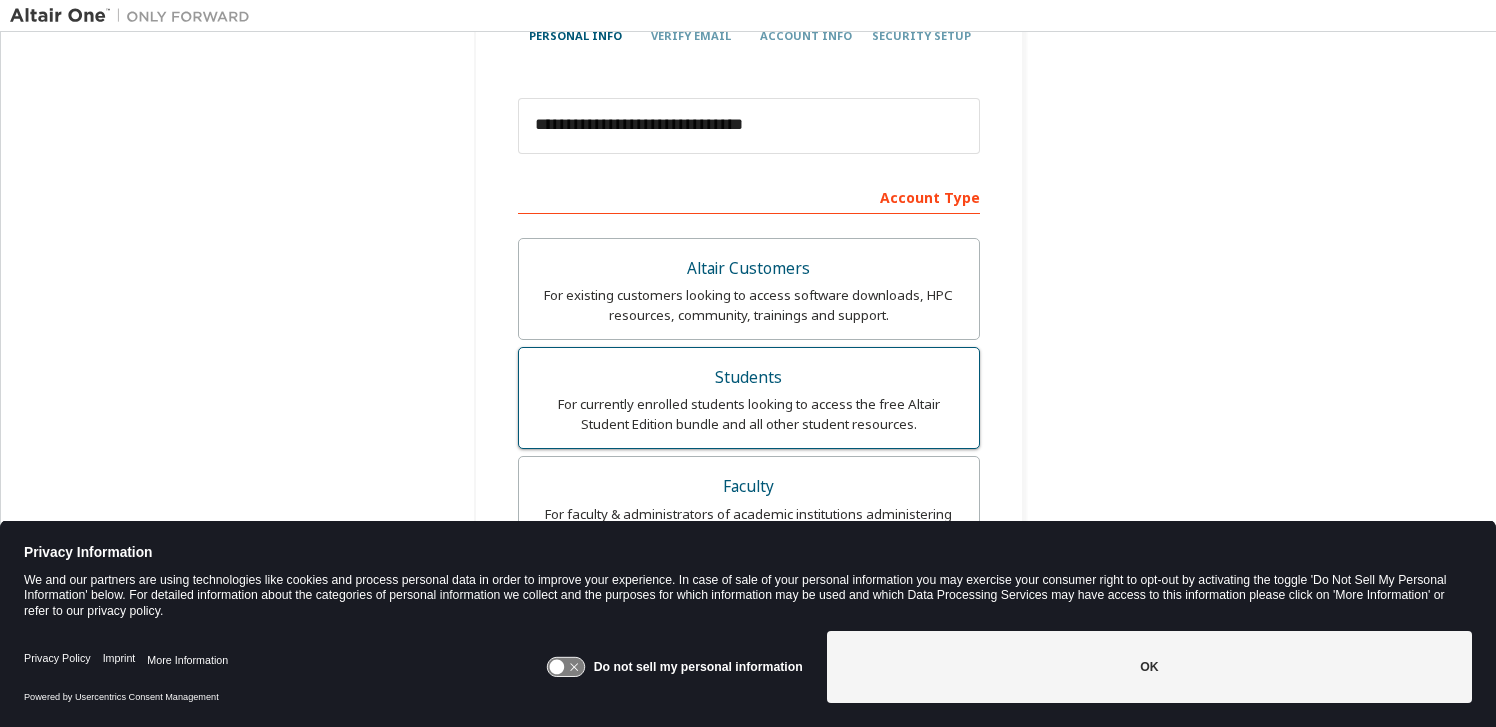 click on "For currently enrolled students looking to access the free Altair Student Edition bundle and all other student resources." at bounding box center [749, 414] 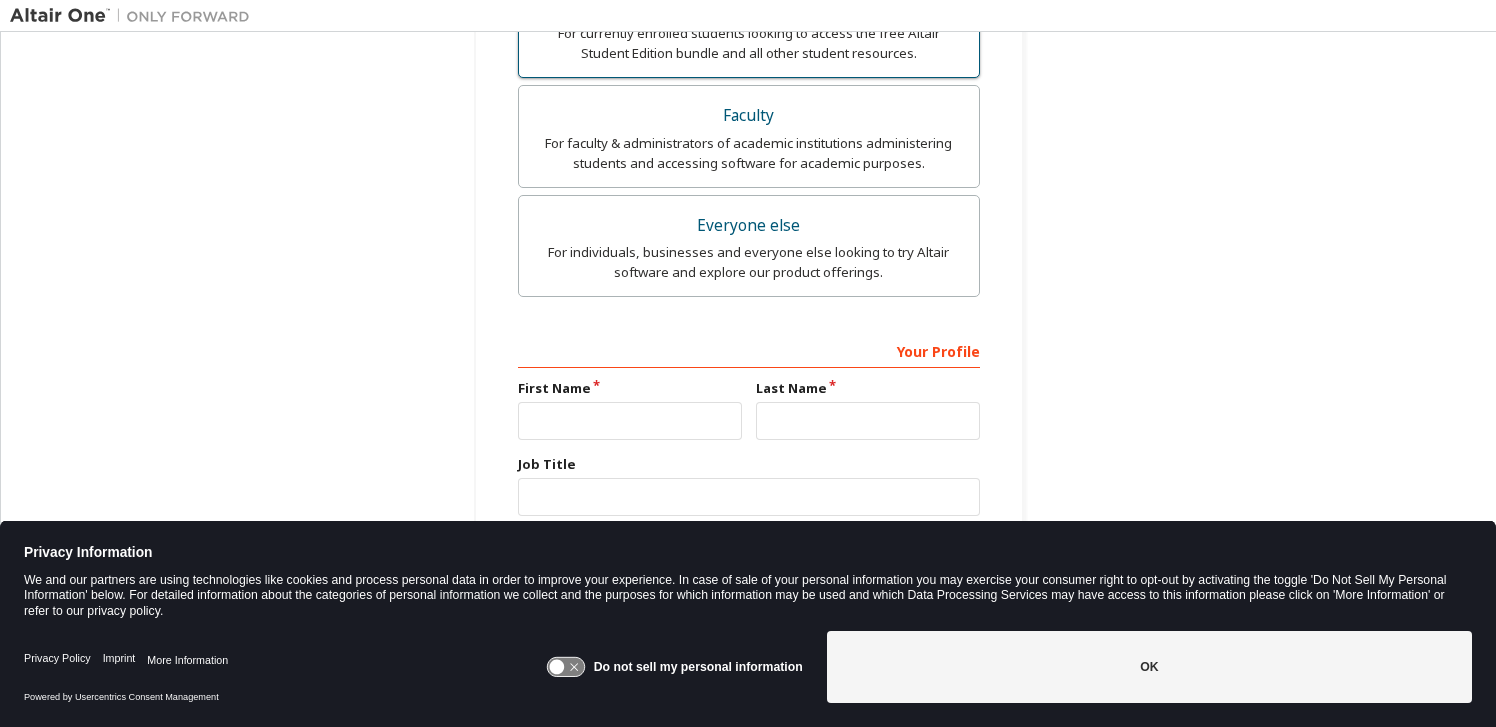 scroll, scrollTop: 600, scrollLeft: 0, axis: vertical 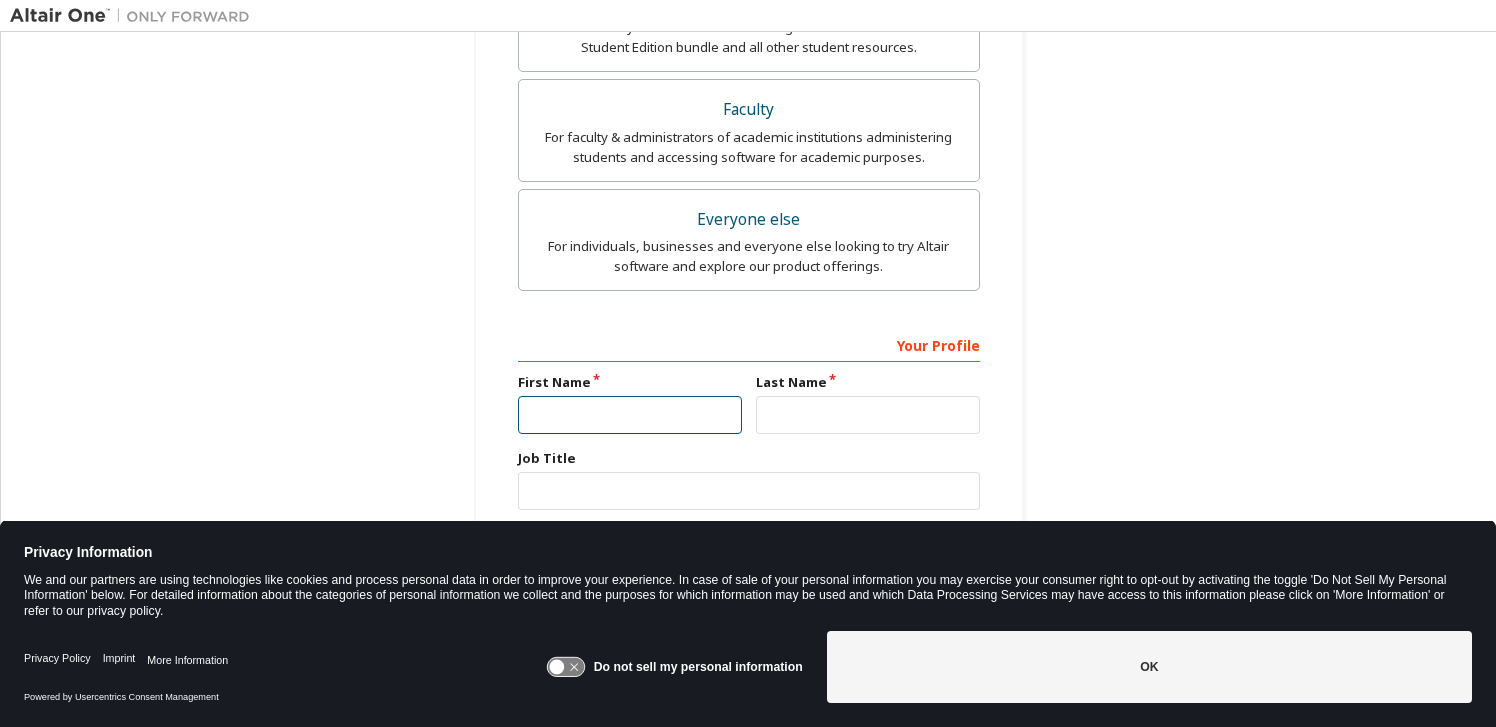 click at bounding box center [630, 415] 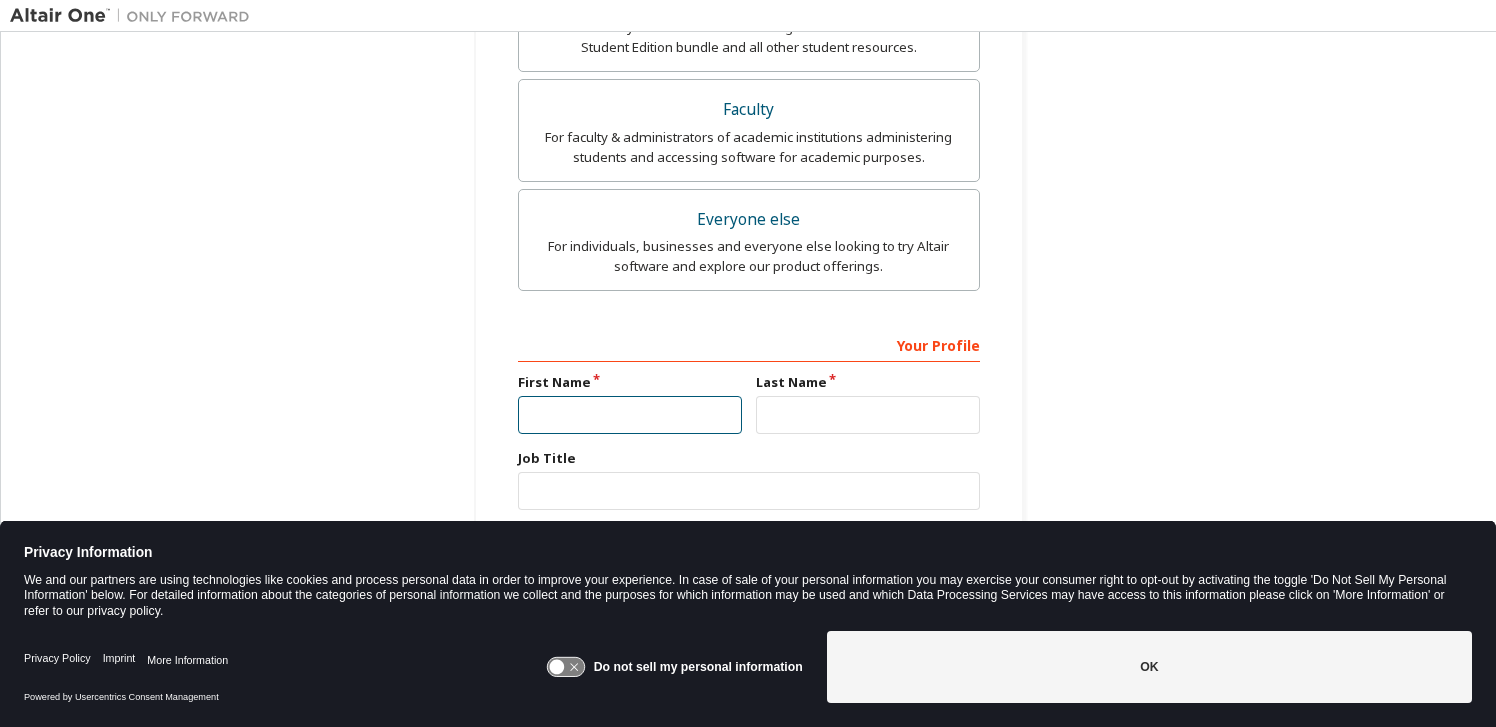 type on "******" 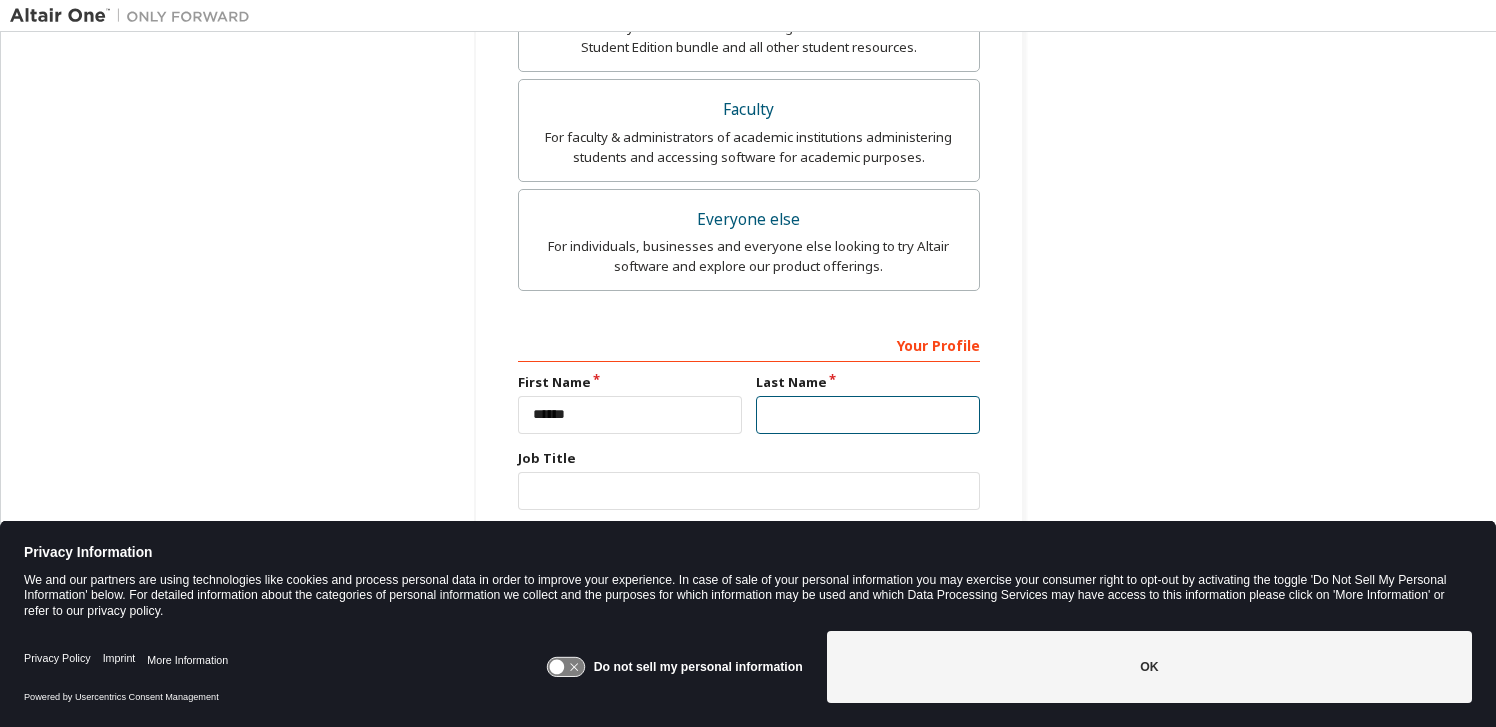 type on "********" 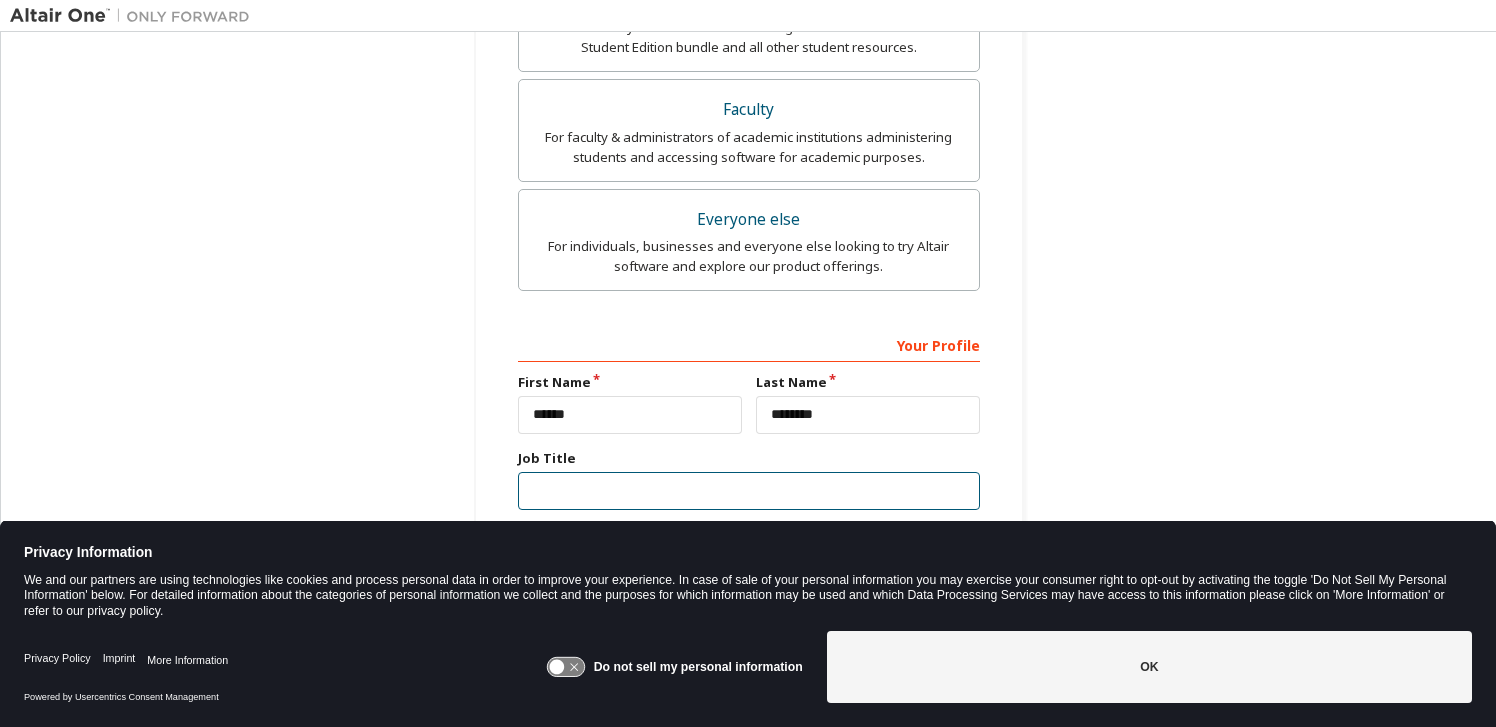 click at bounding box center (749, 491) 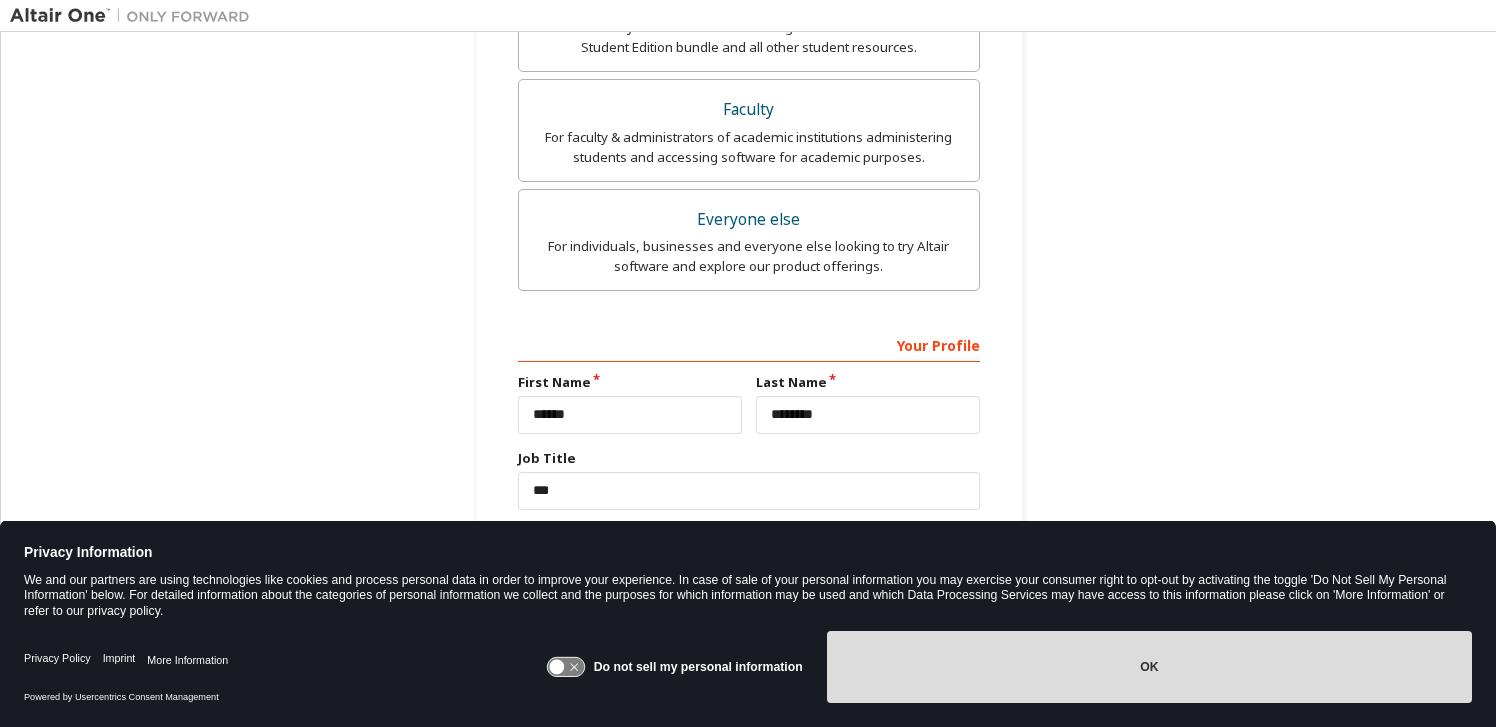 click on "OK" at bounding box center (1149, 667) 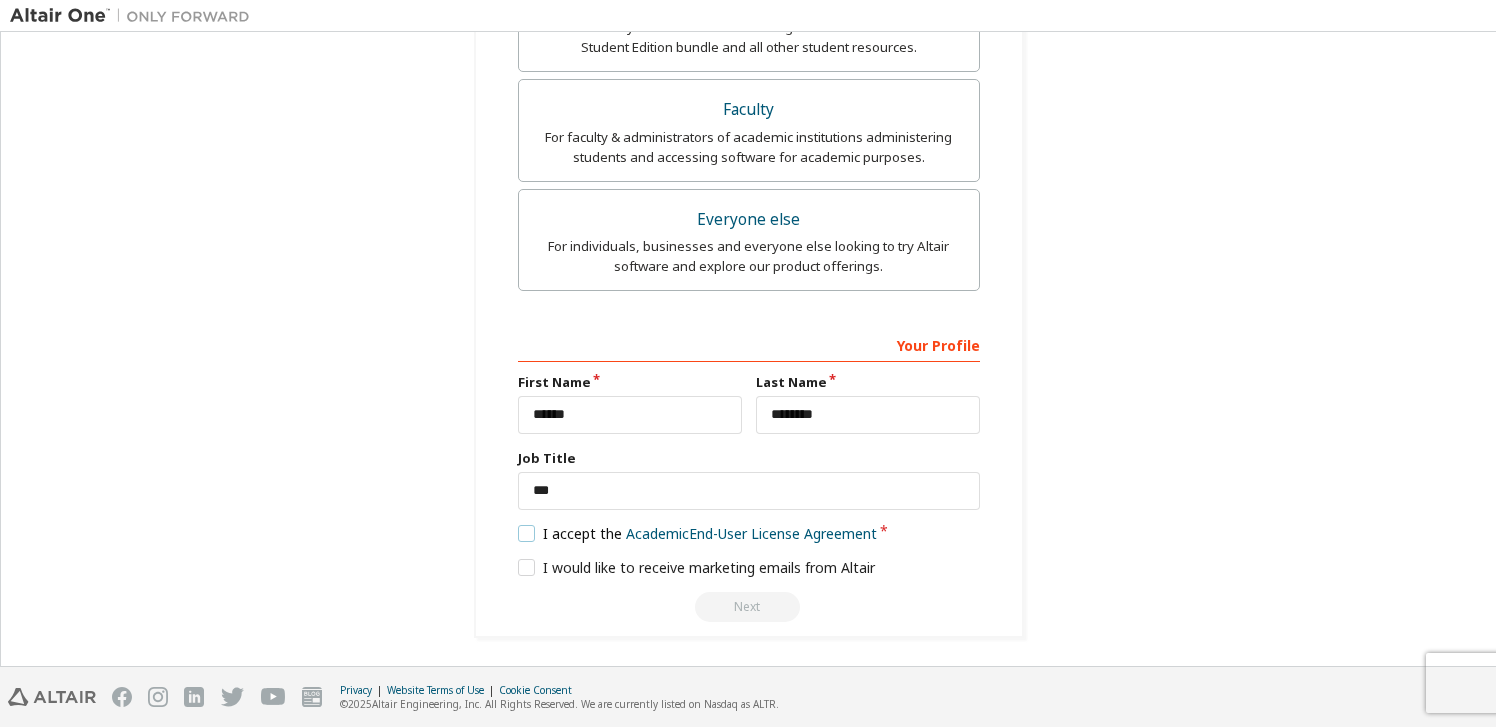 click on "I accept the   Academic   End-User License Agreement" at bounding box center (698, 533) 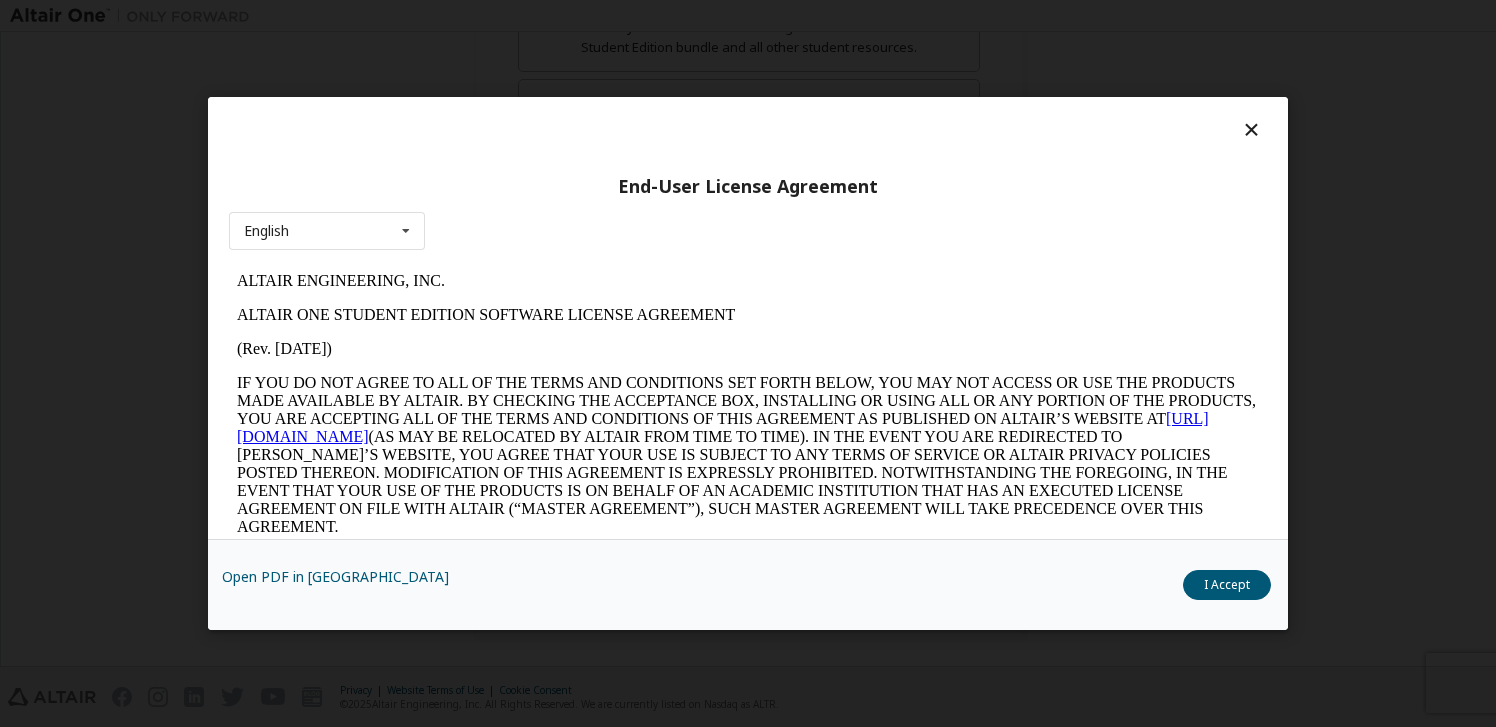 scroll, scrollTop: 0, scrollLeft: 0, axis: both 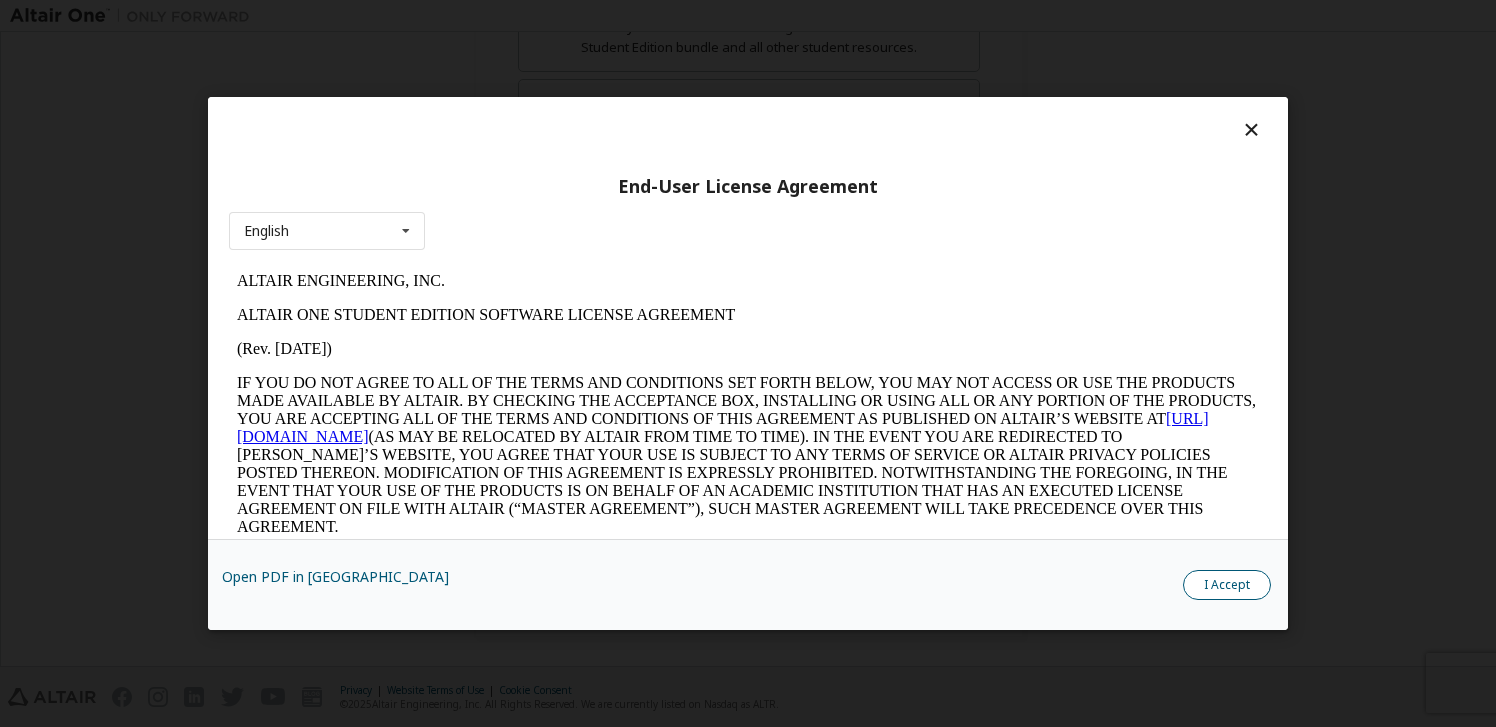 click on "I Accept" at bounding box center (1227, 585) 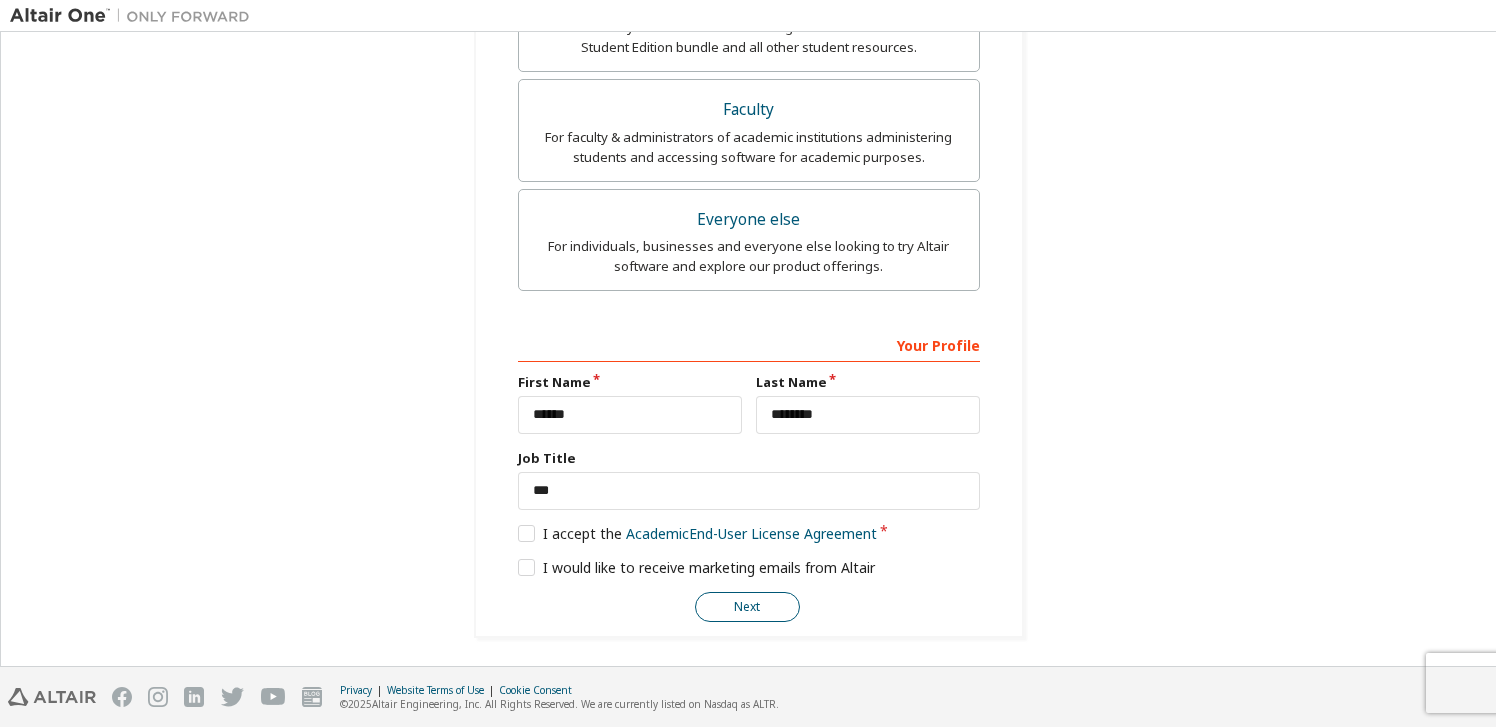 click on "Next" at bounding box center (747, 607) 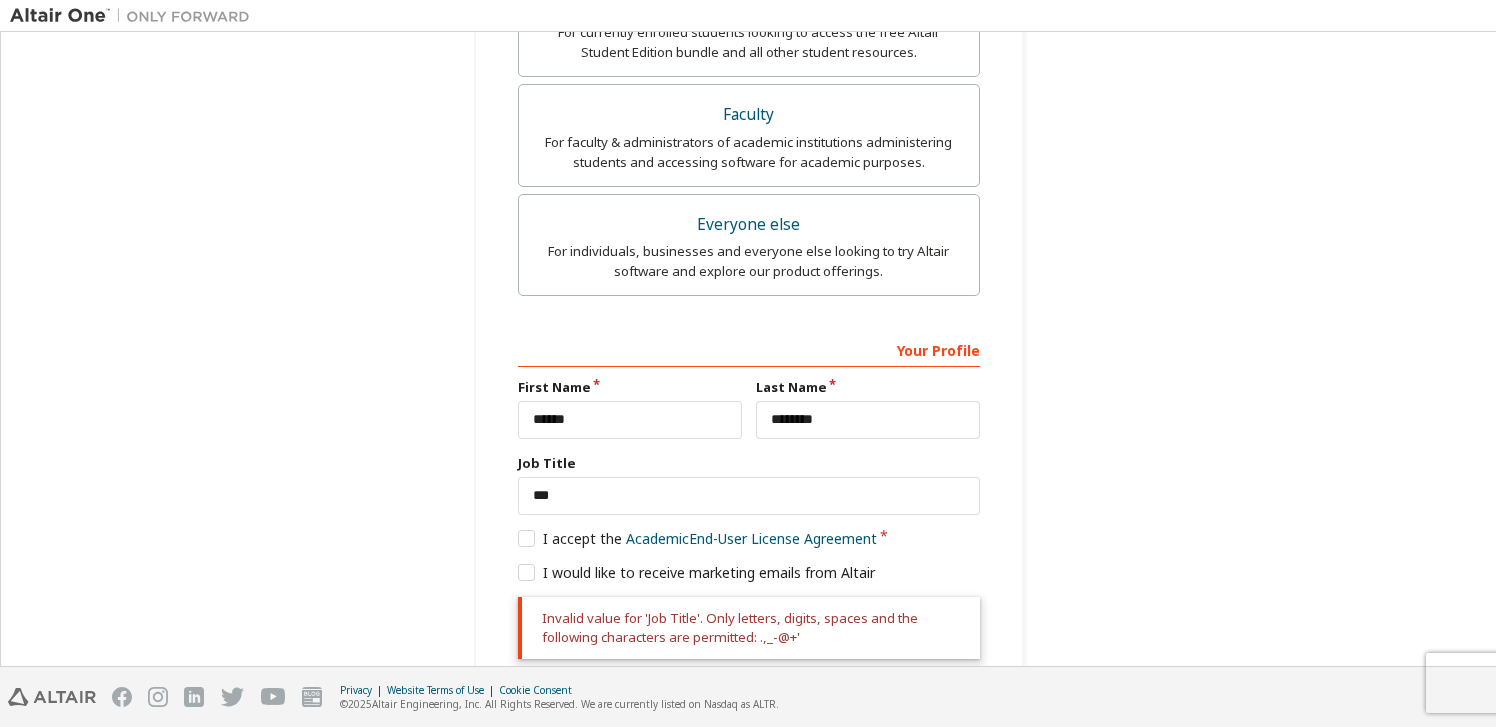 scroll, scrollTop: 597, scrollLeft: 0, axis: vertical 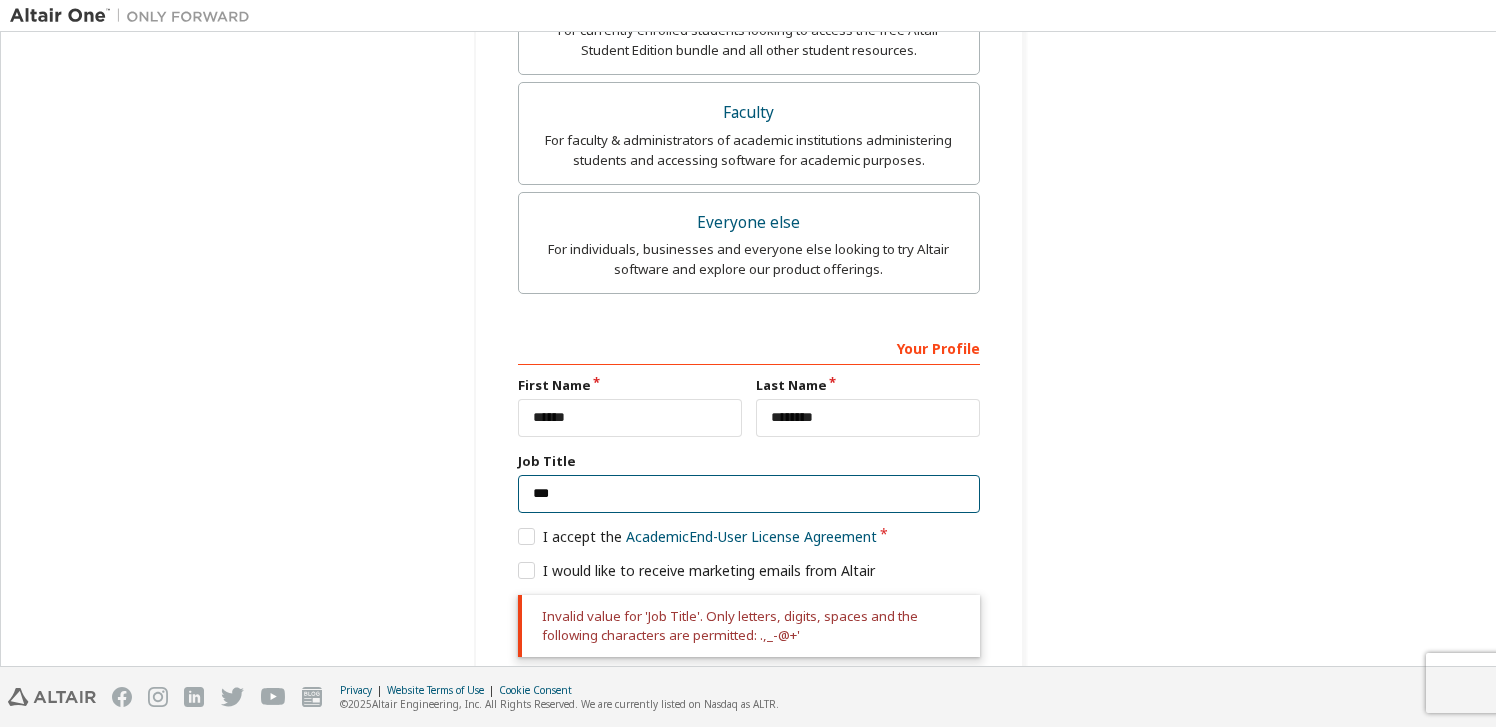 click on "***" at bounding box center (749, 494) 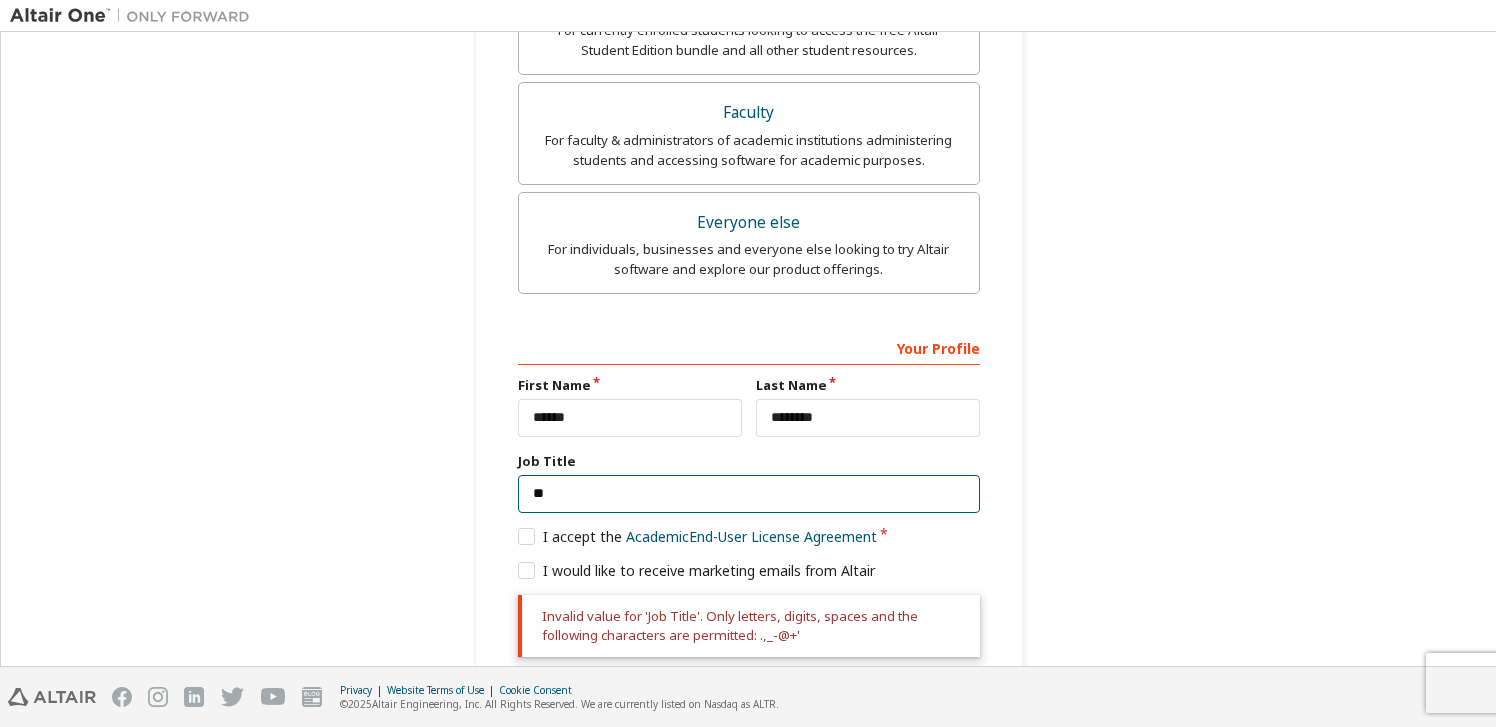 type on "*" 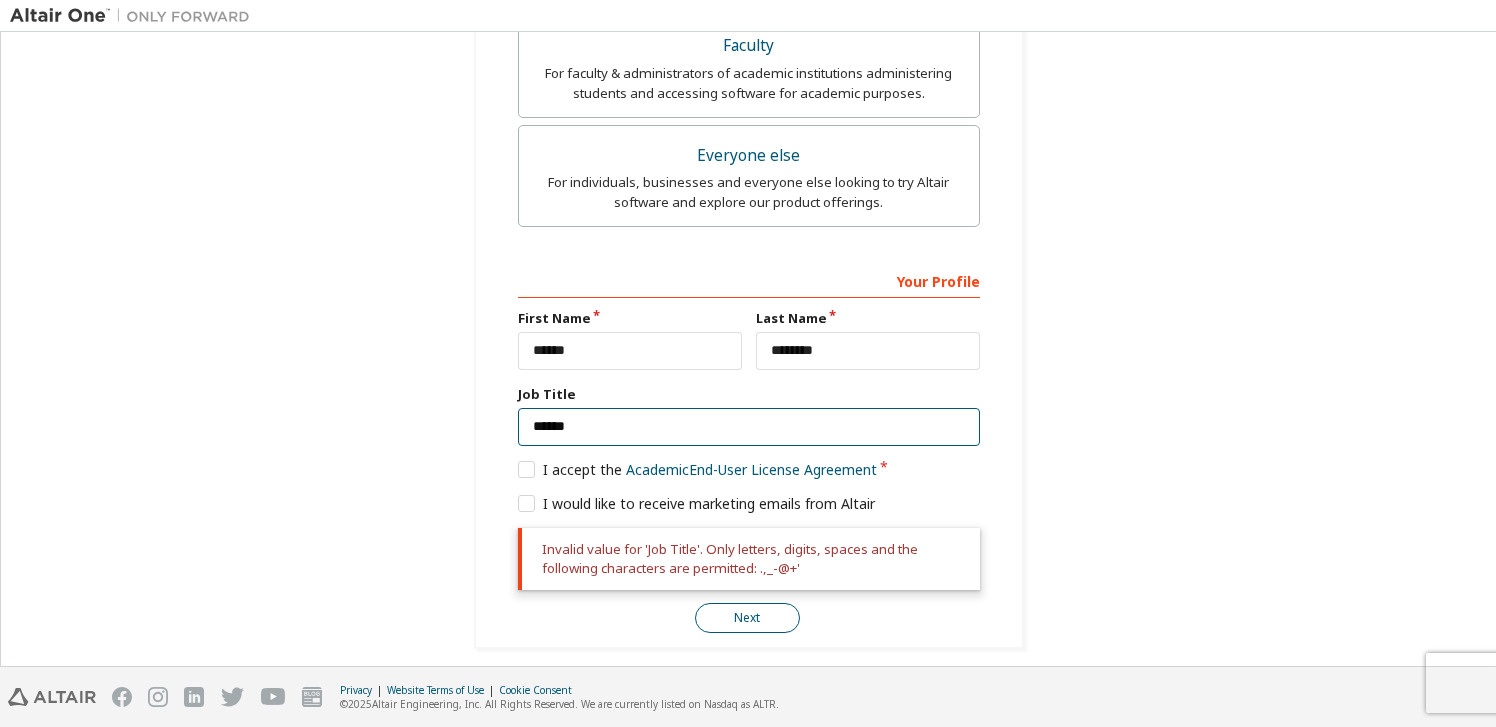 type on "******" 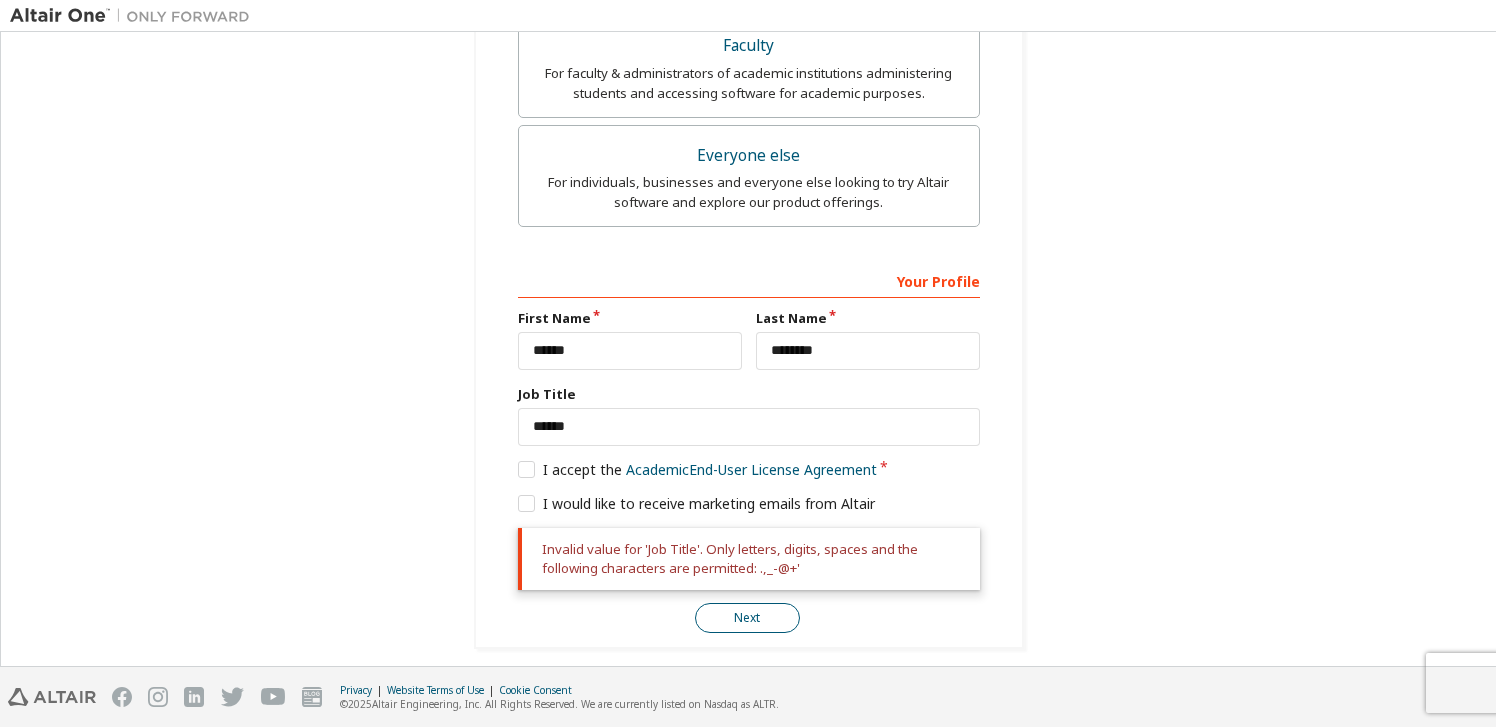 click on "Next" at bounding box center (747, 618) 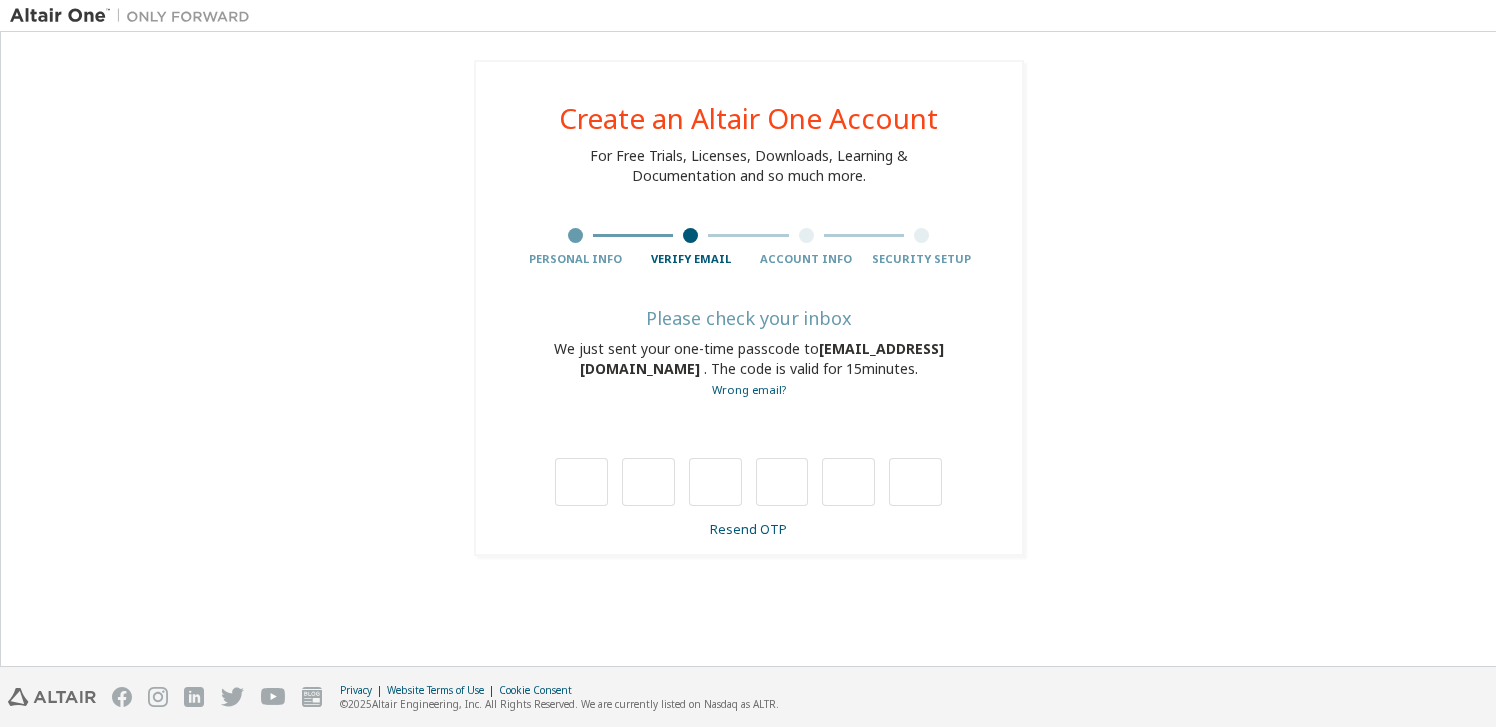 scroll, scrollTop: 0, scrollLeft: 0, axis: both 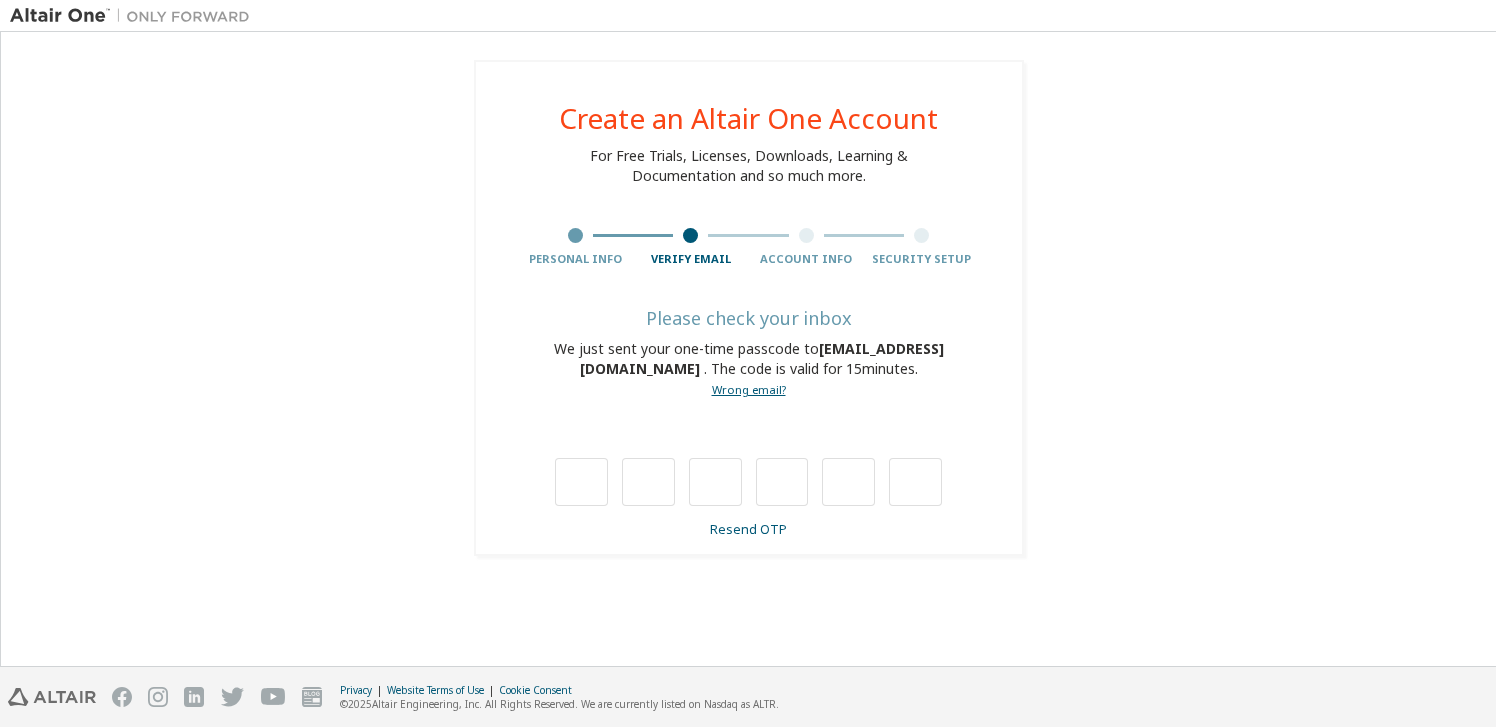 click on "Wrong email?" at bounding box center (749, 389) 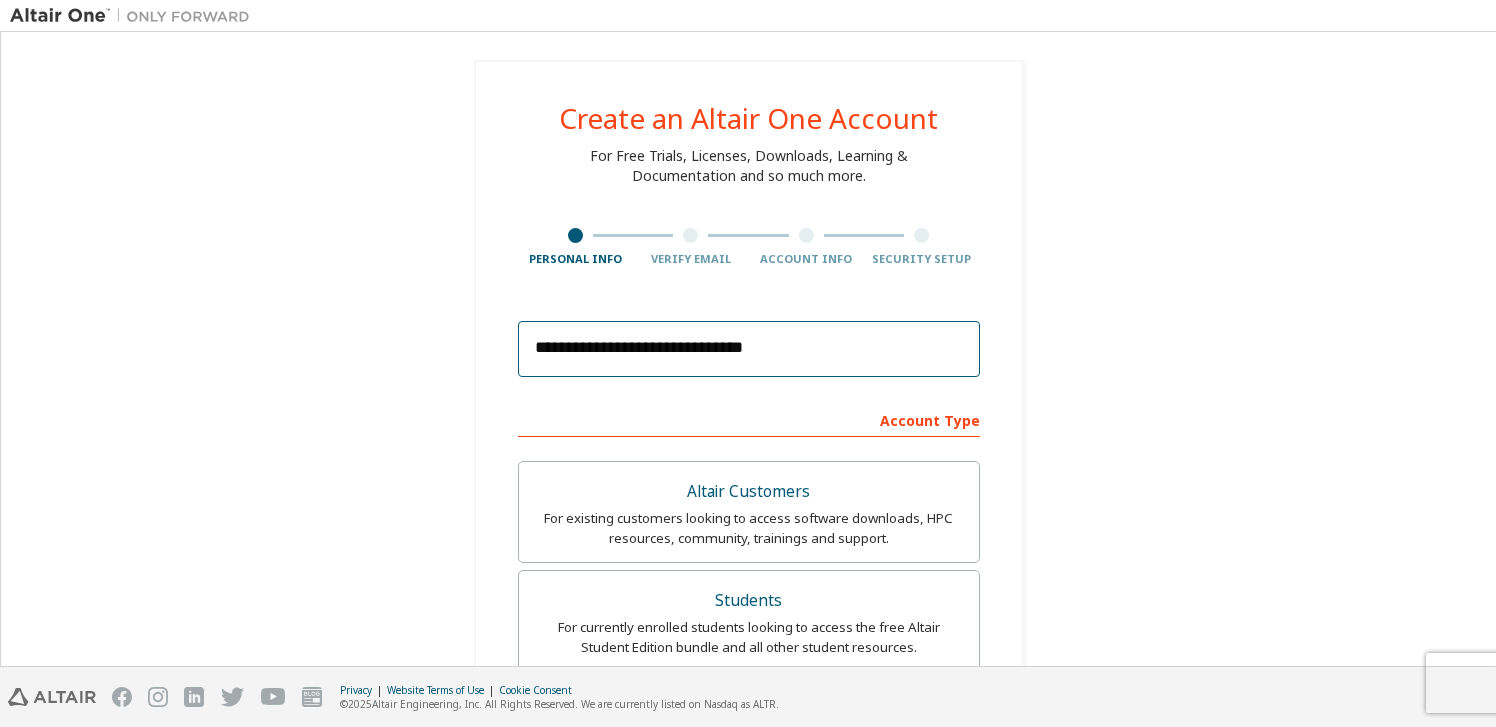 click on "**********" at bounding box center (749, 349) 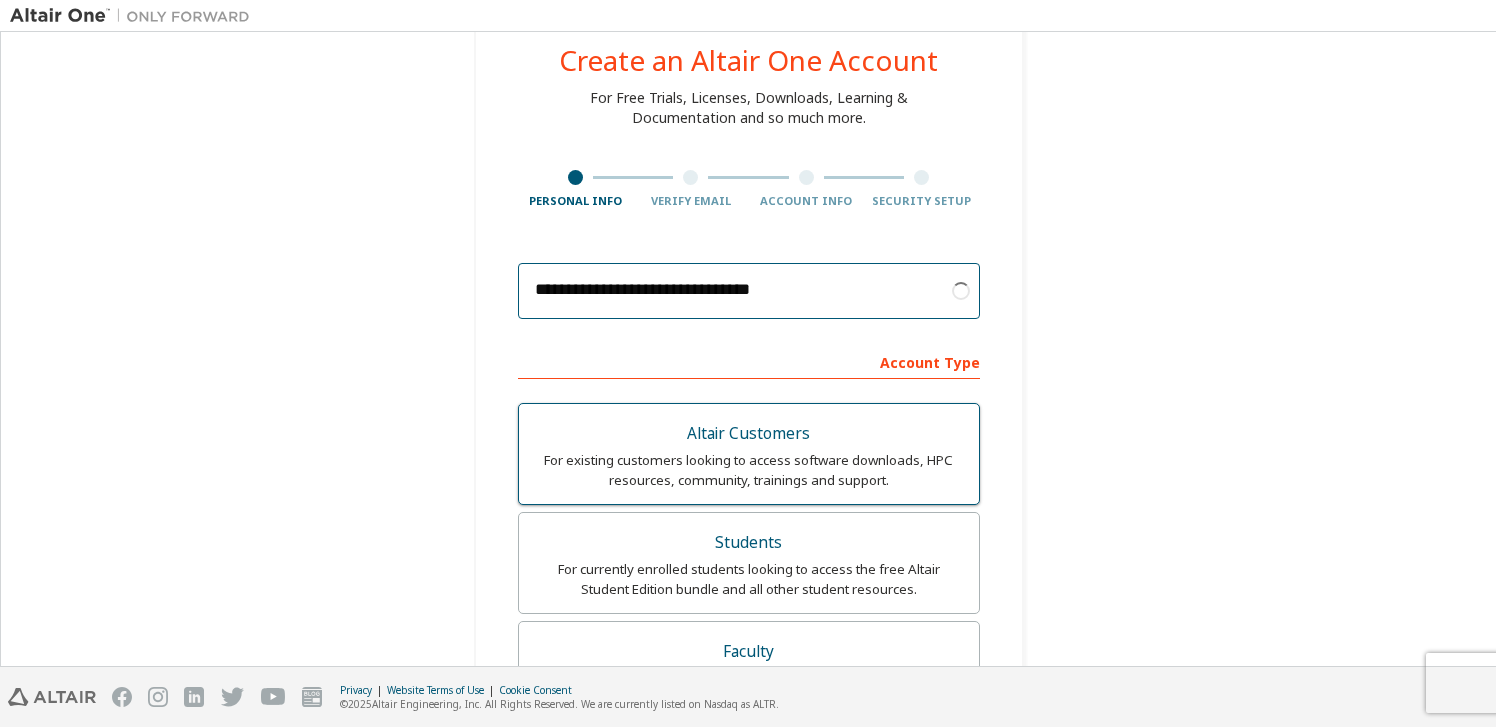 scroll, scrollTop: 83, scrollLeft: 0, axis: vertical 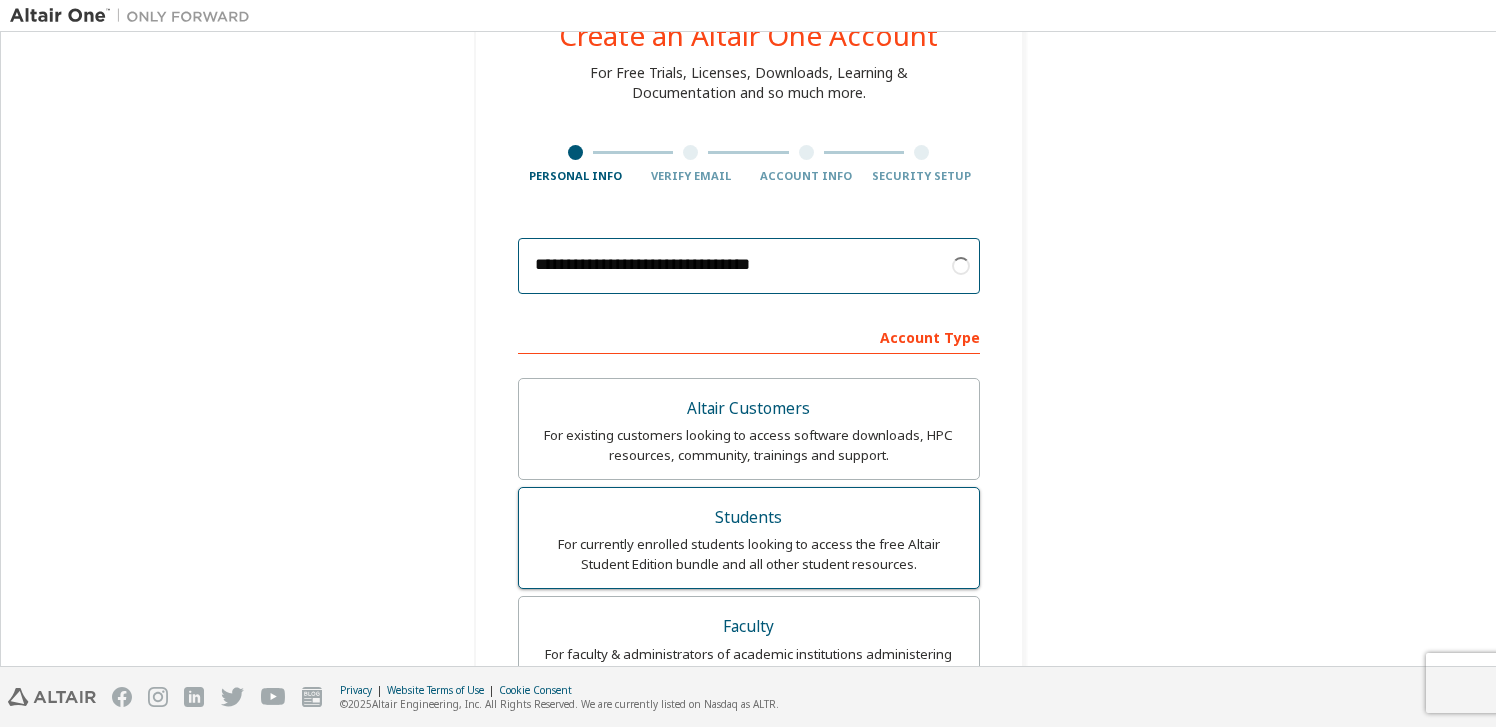 type on "**********" 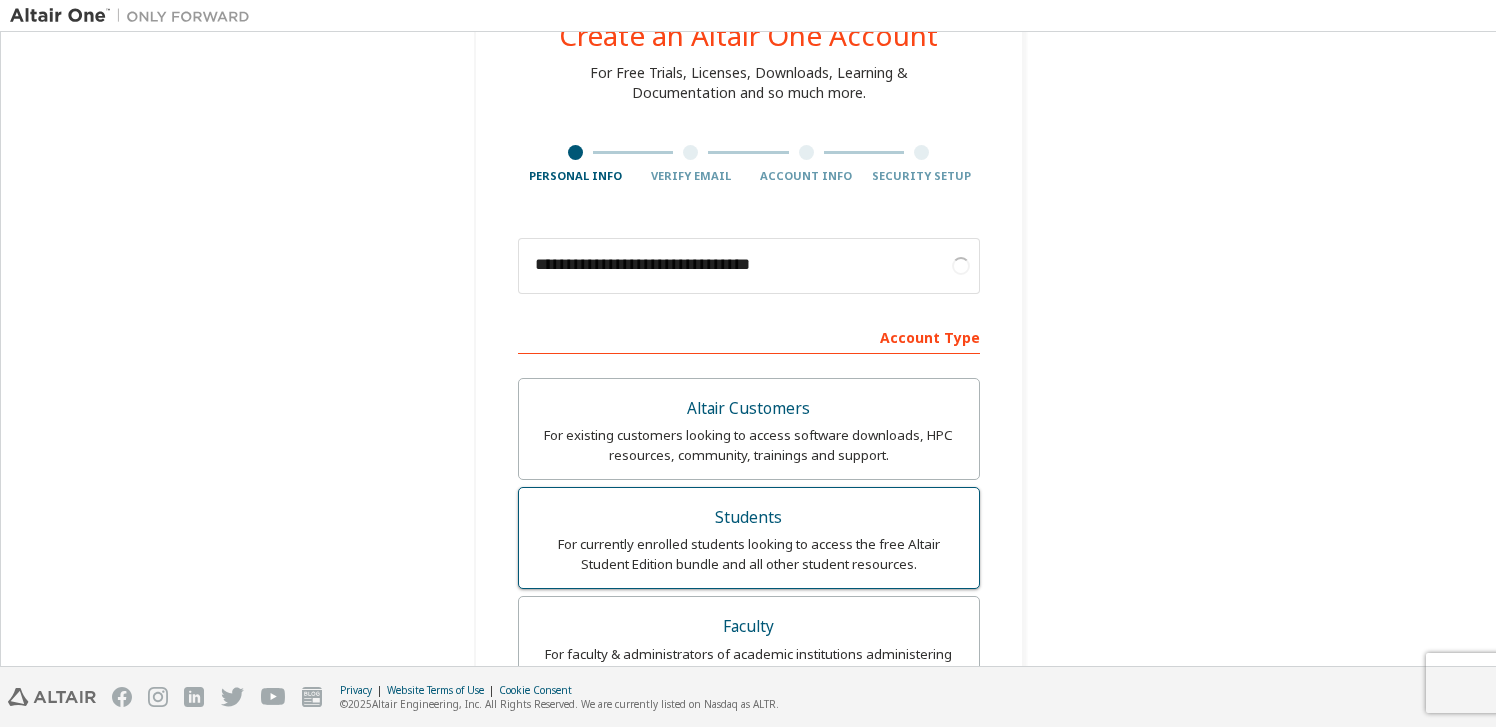 click on "Students" at bounding box center [749, 518] 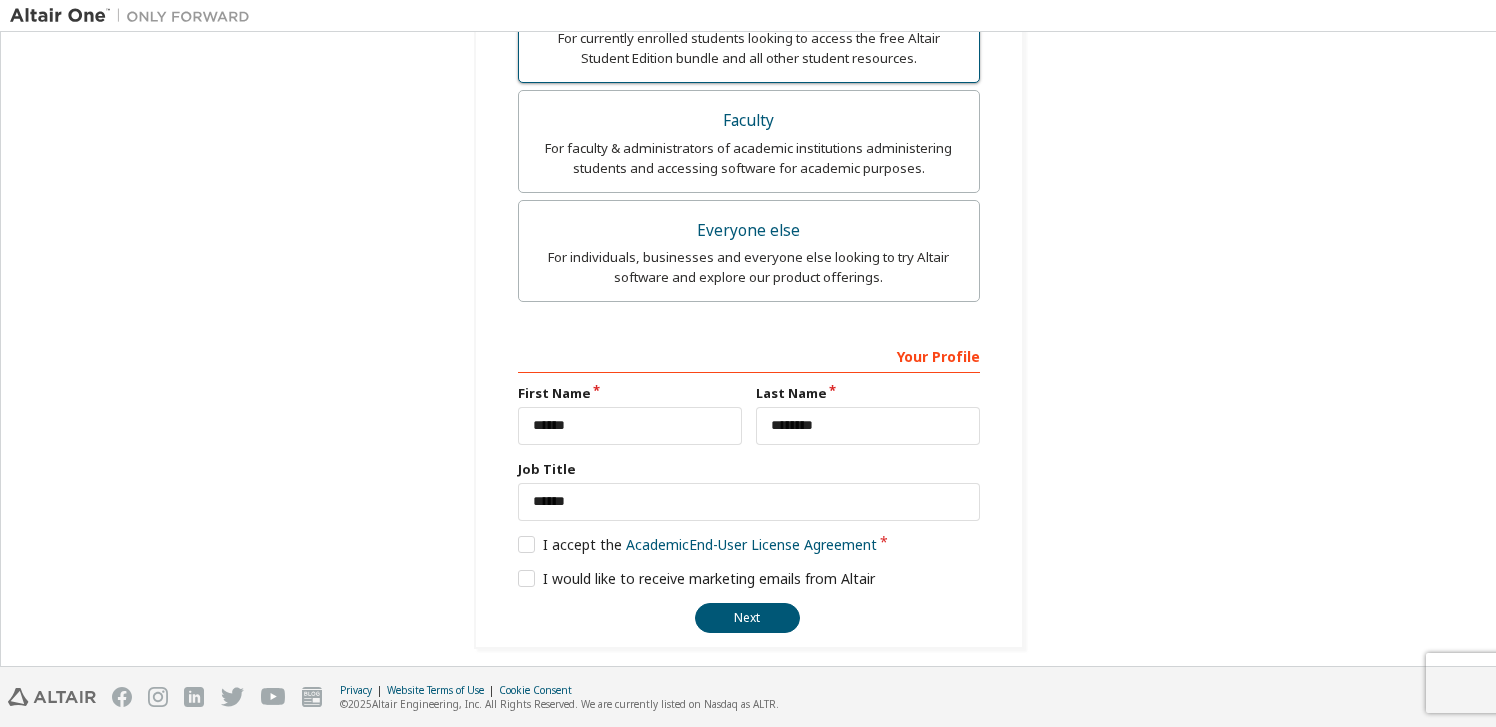 scroll, scrollTop: 600, scrollLeft: 0, axis: vertical 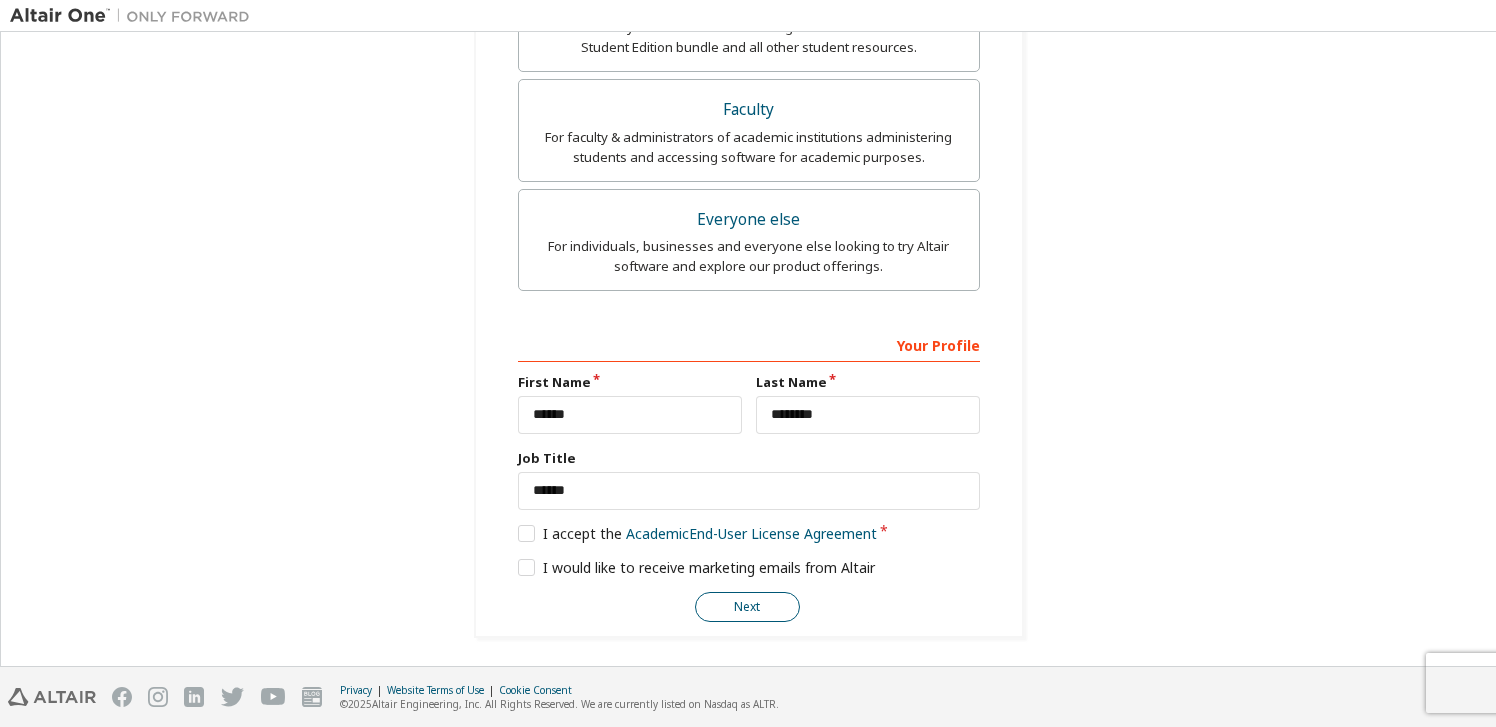 click on "Next" at bounding box center [747, 607] 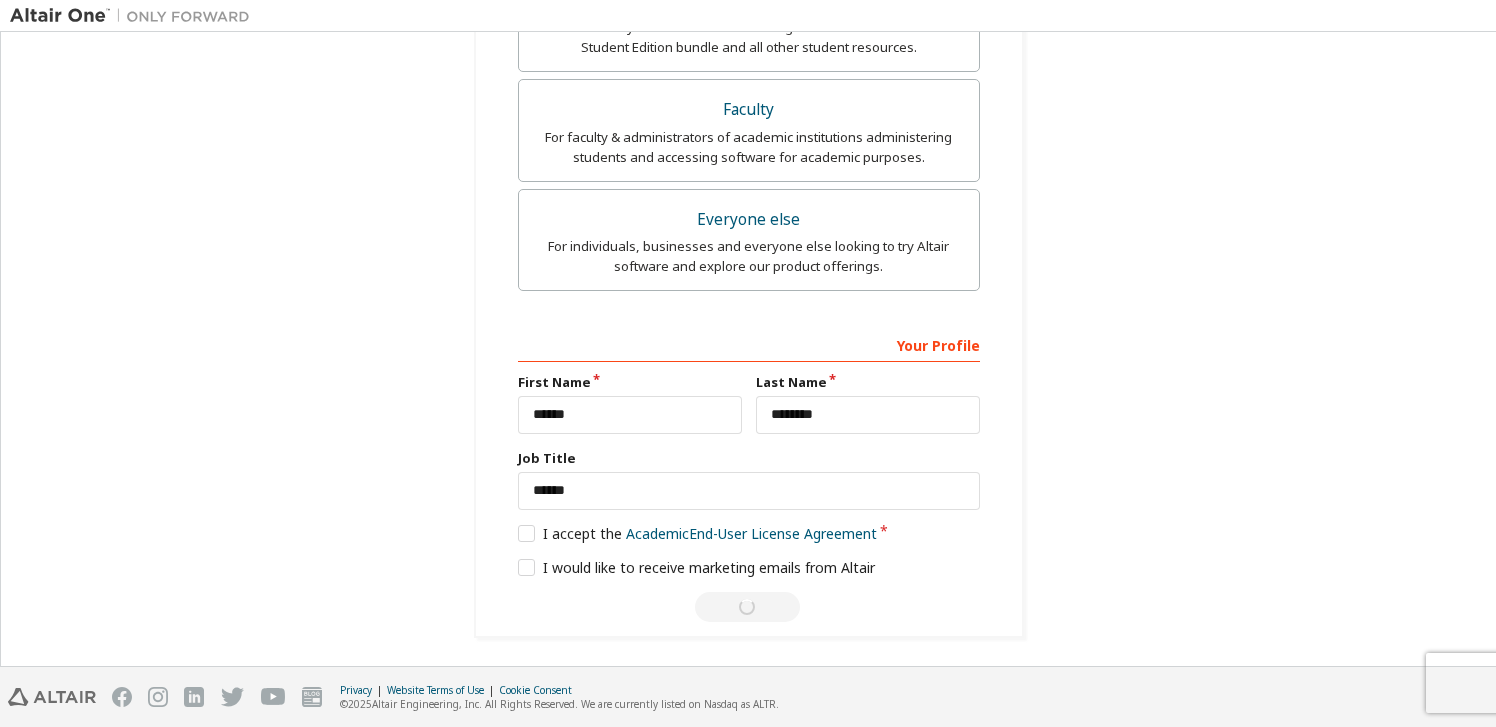 scroll, scrollTop: 0, scrollLeft: 0, axis: both 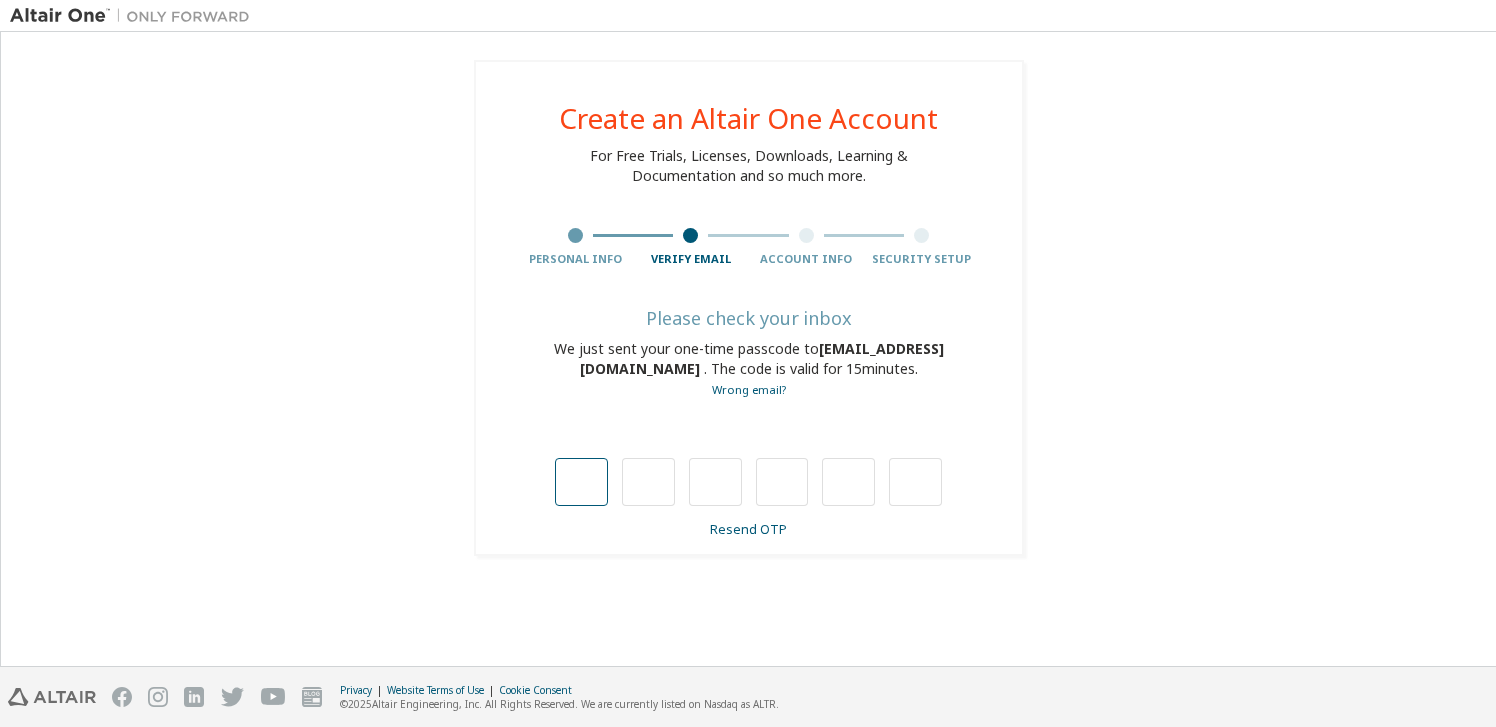 type on "*" 